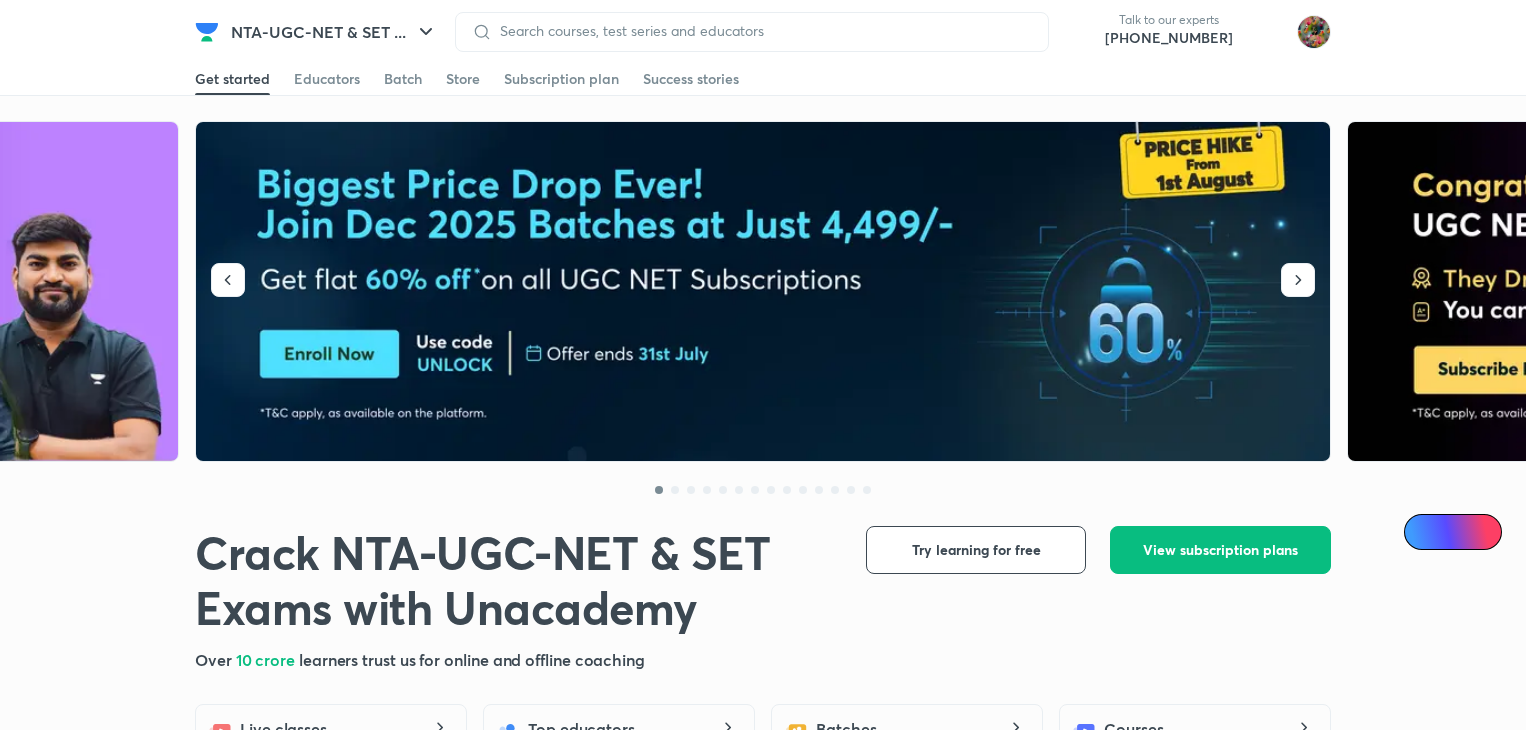 scroll, scrollTop: 0, scrollLeft: 0, axis: both 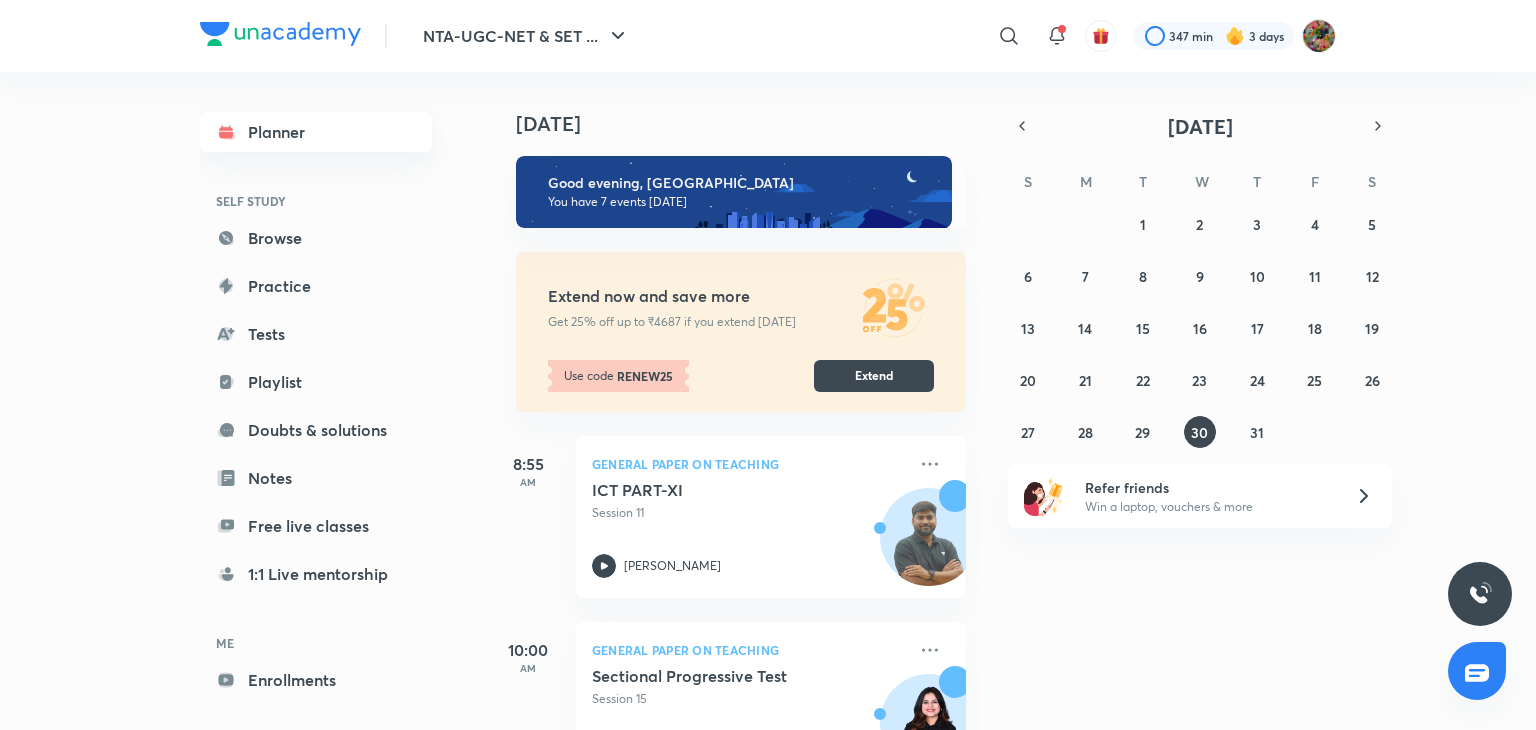 click on "Planner" at bounding box center (316, 132) 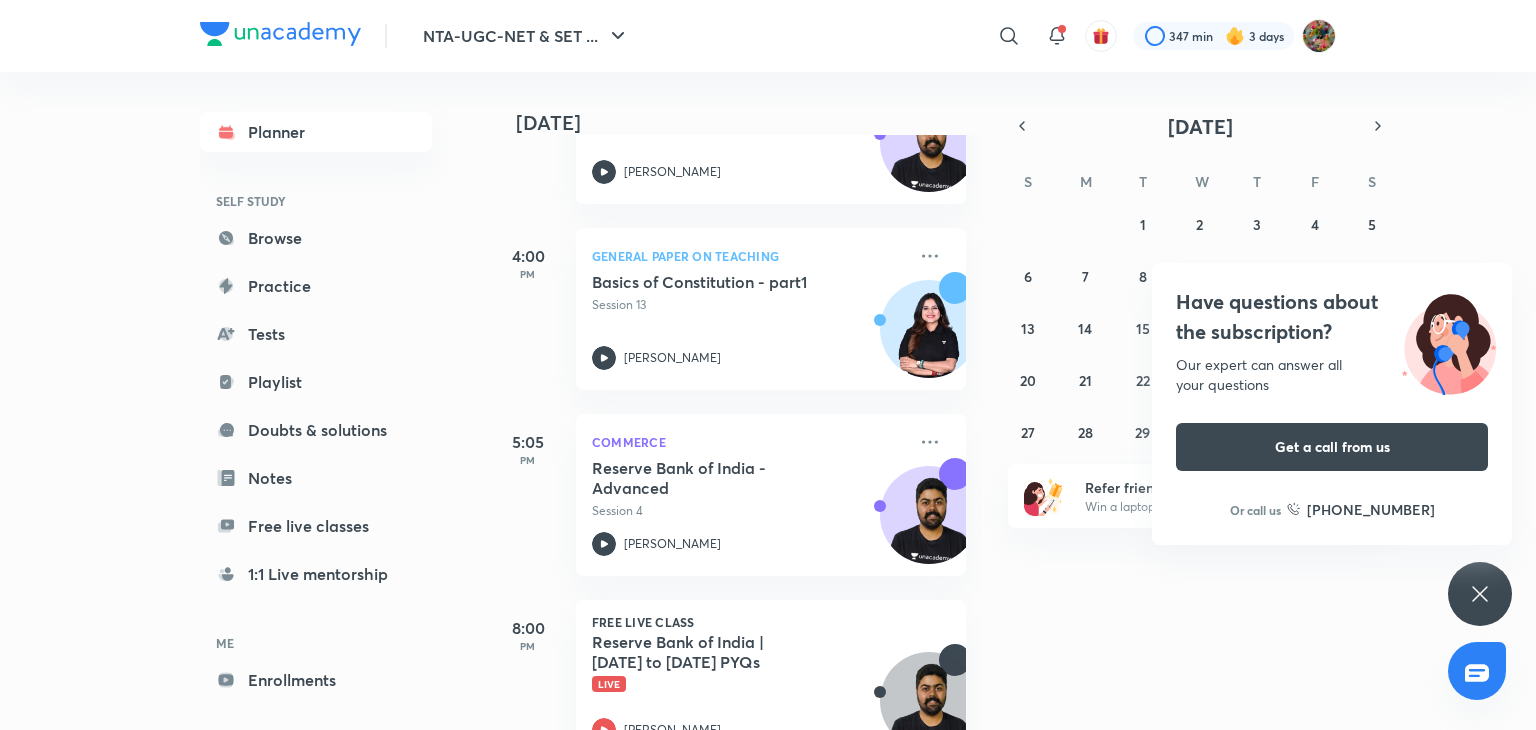 scroll, scrollTop: 1016, scrollLeft: 0, axis: vertical 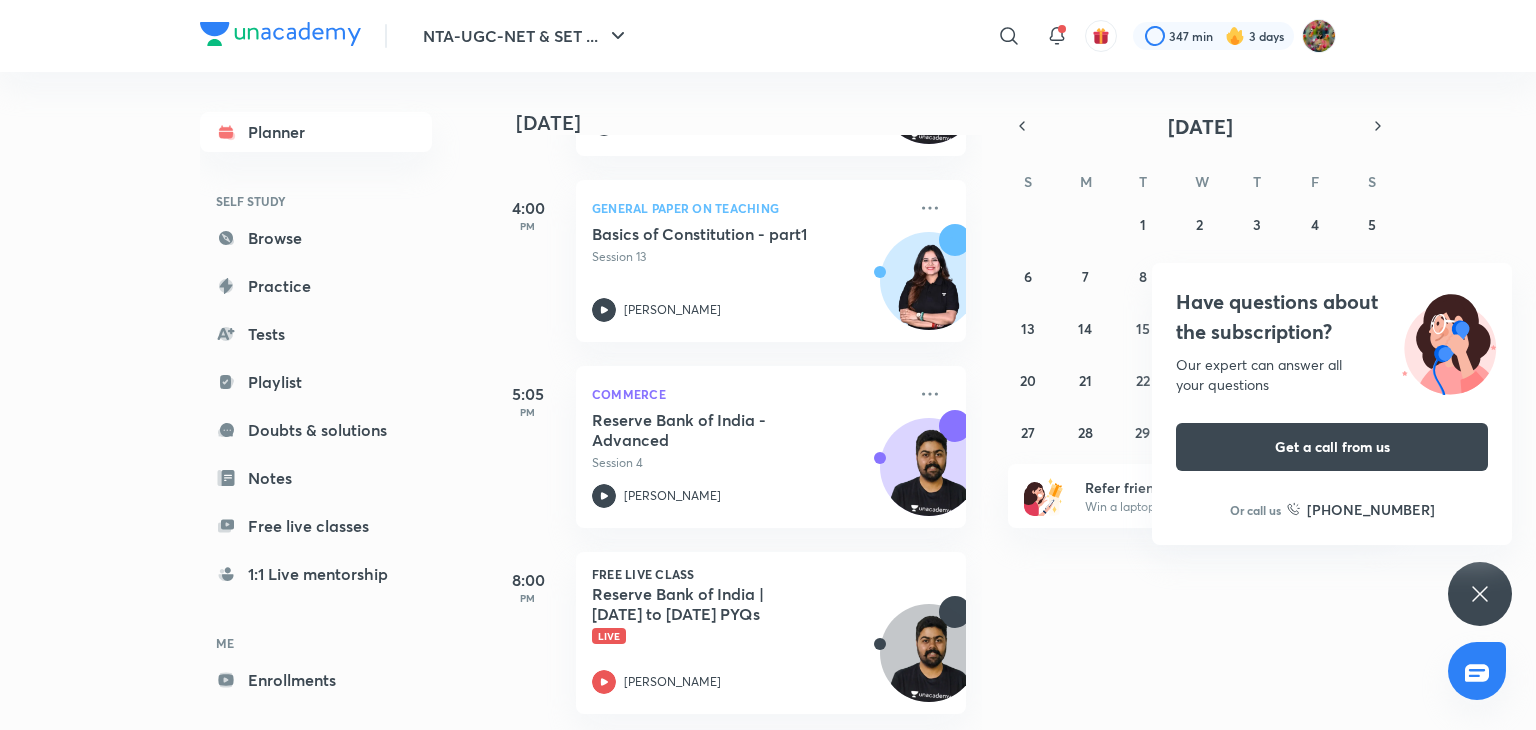 click on "8:00 PM FREE LIVE CLASS Reserve Bank of India | [DATE] to [DATE] PYQs Live [PERSON_NAME]" at bounding box center [727, 621] 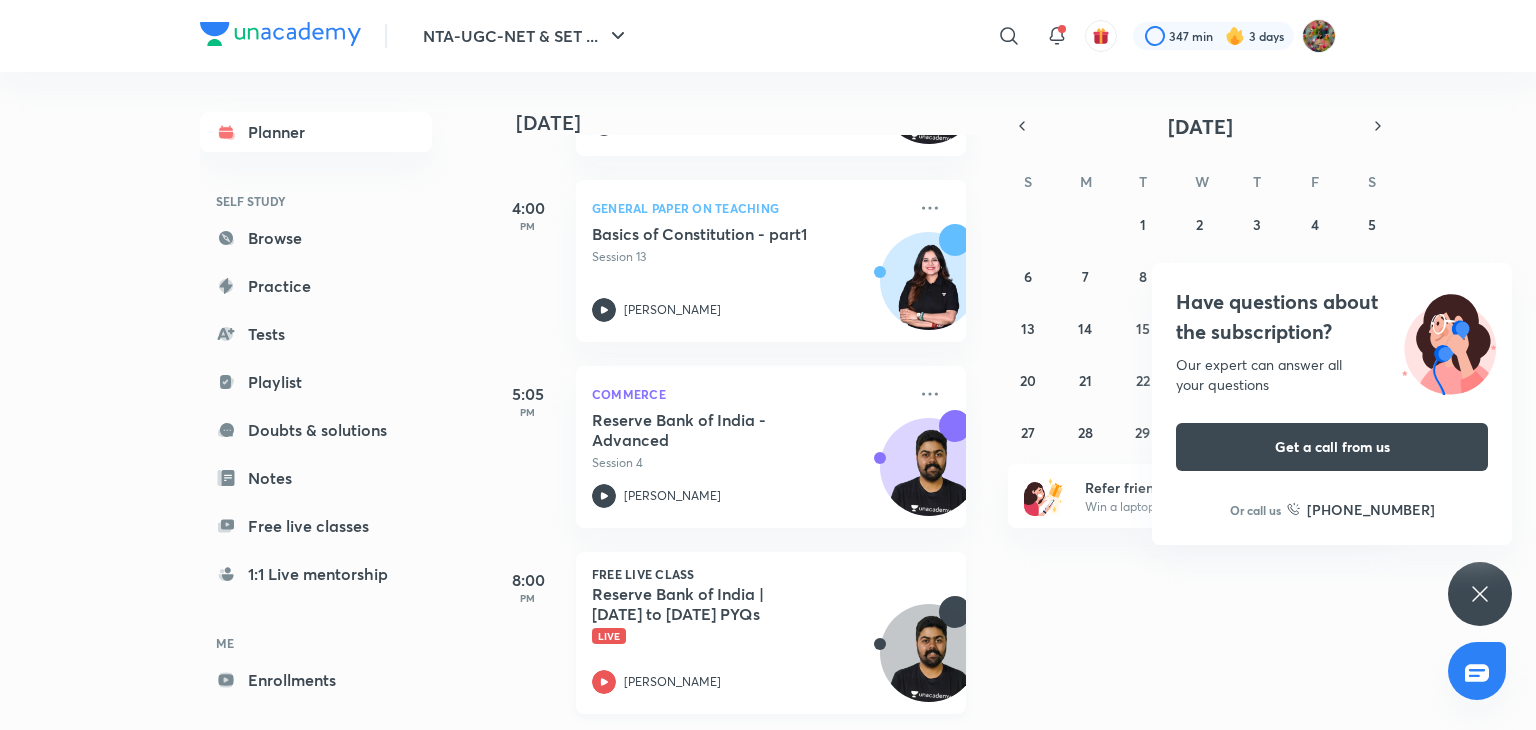 click on "Reserve Bank of India | [DATE] to [DATE] PYQs" at bounding box center (716, 604) 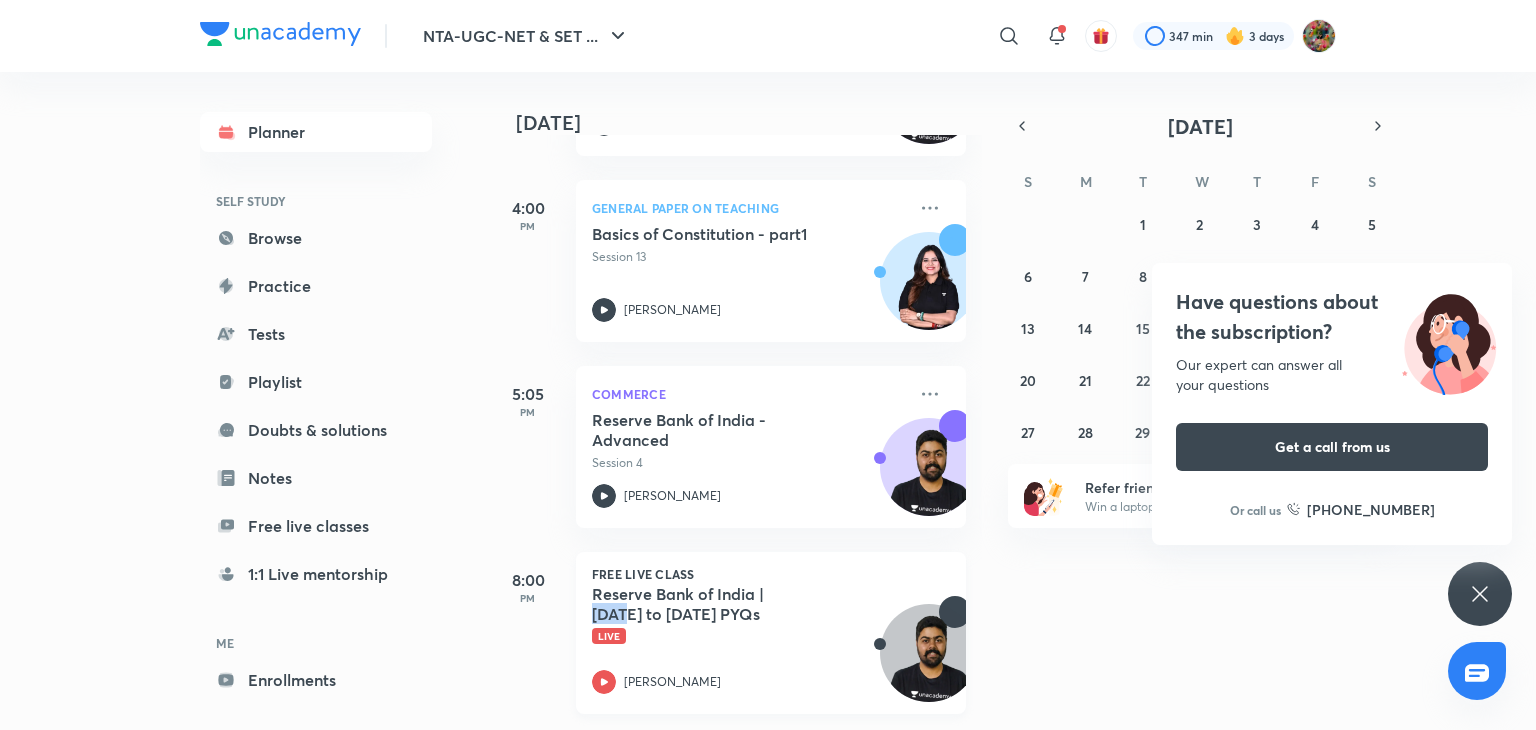 click on "Reserve Bank of India | [DATE] to [DATE] PYQs" at bounding box center (716, 604) 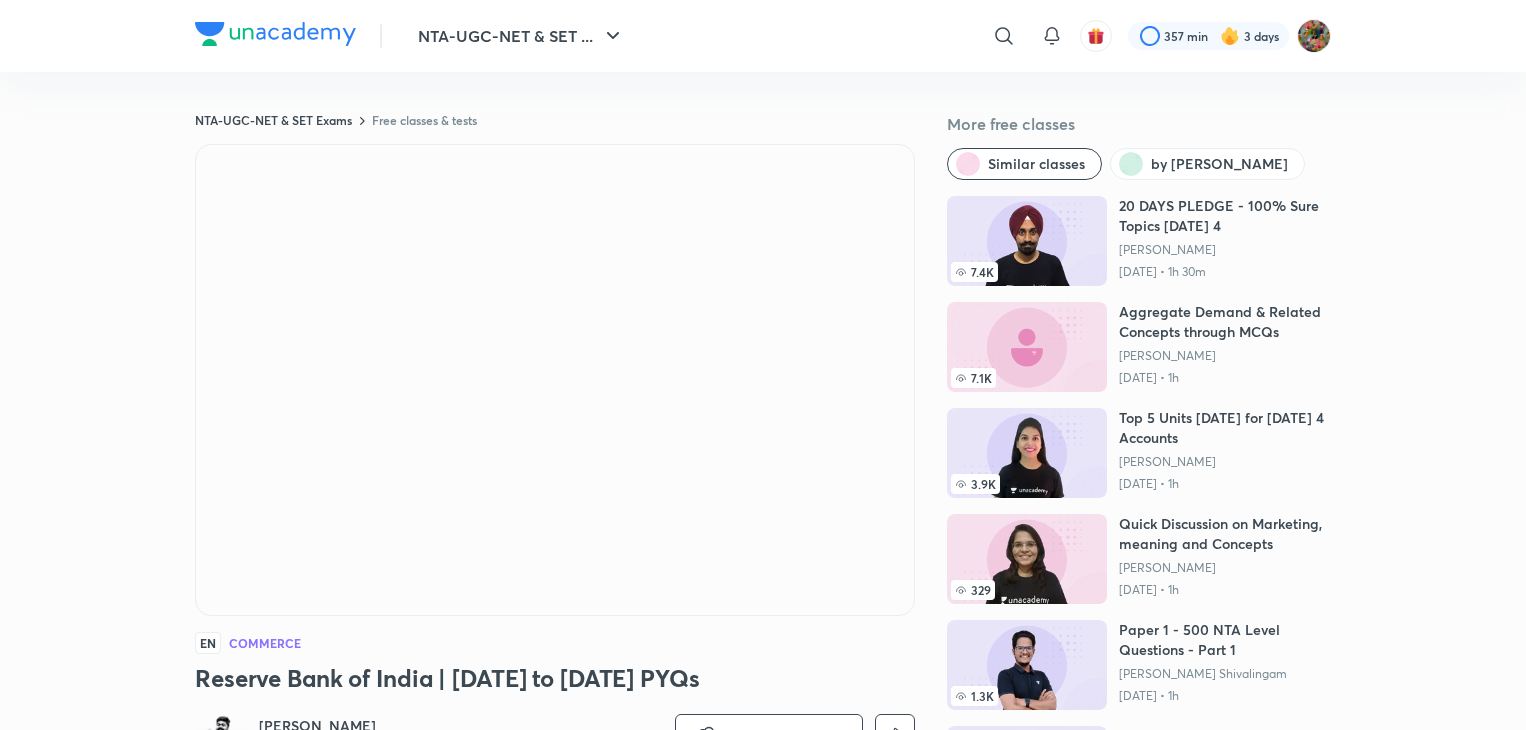 scroll, scrollTop: 0, scrollLeft: 0, axis: both 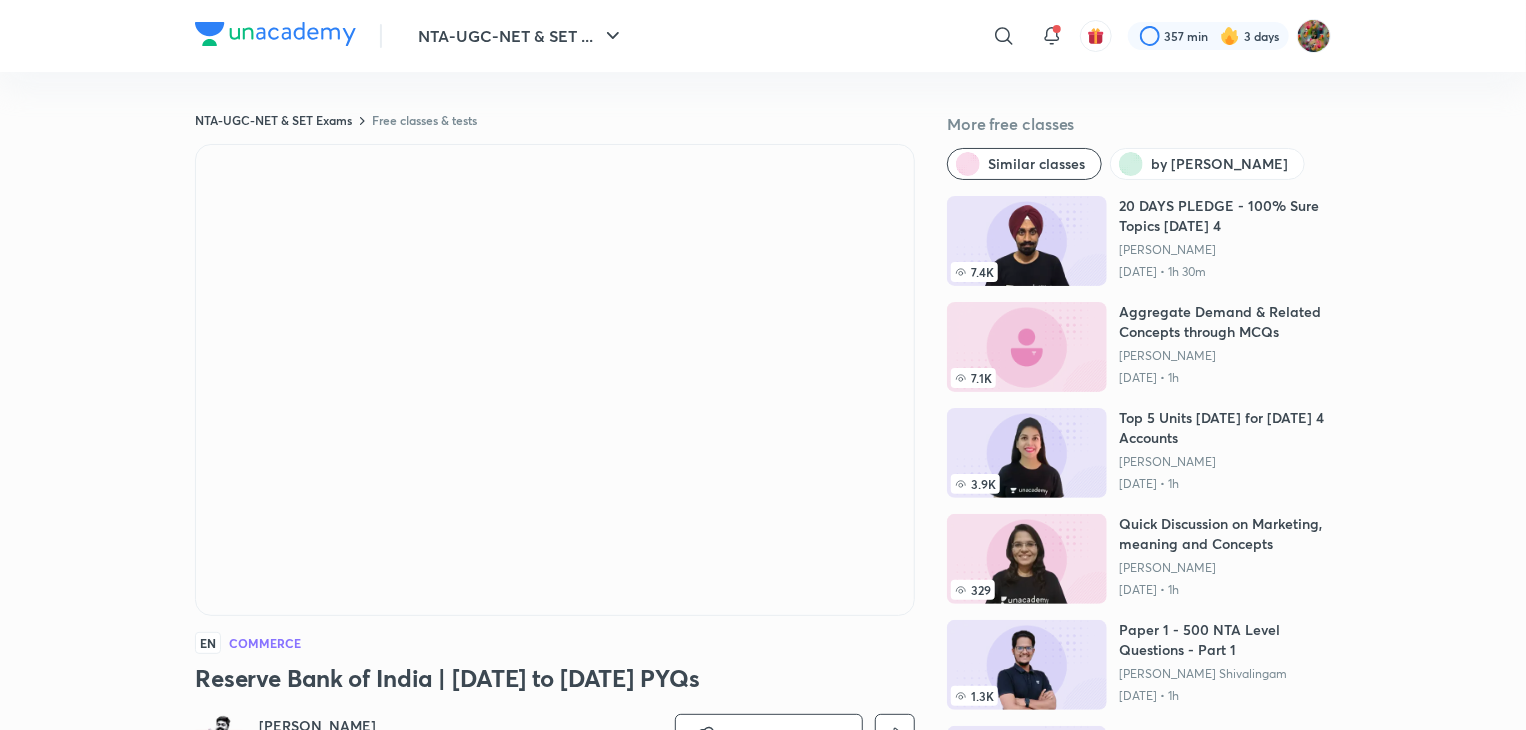 click on "EN Commerce" at bounding box center (555, 643) 